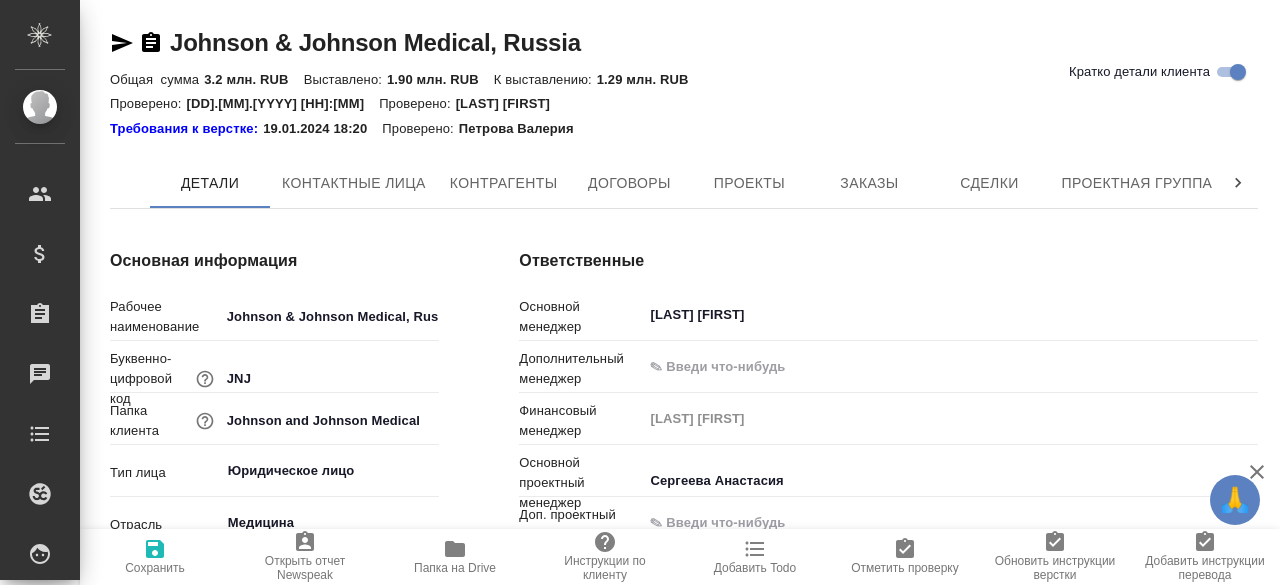 type on "x" 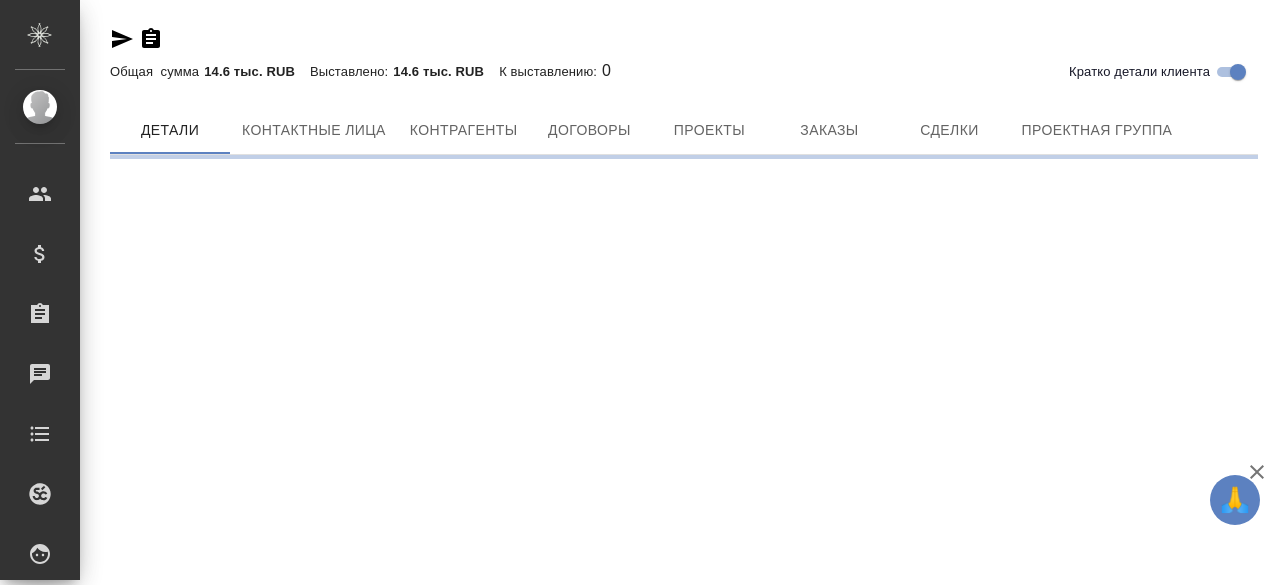 scroll, scrollTop: 0, scrollLeft: 0, axis: both 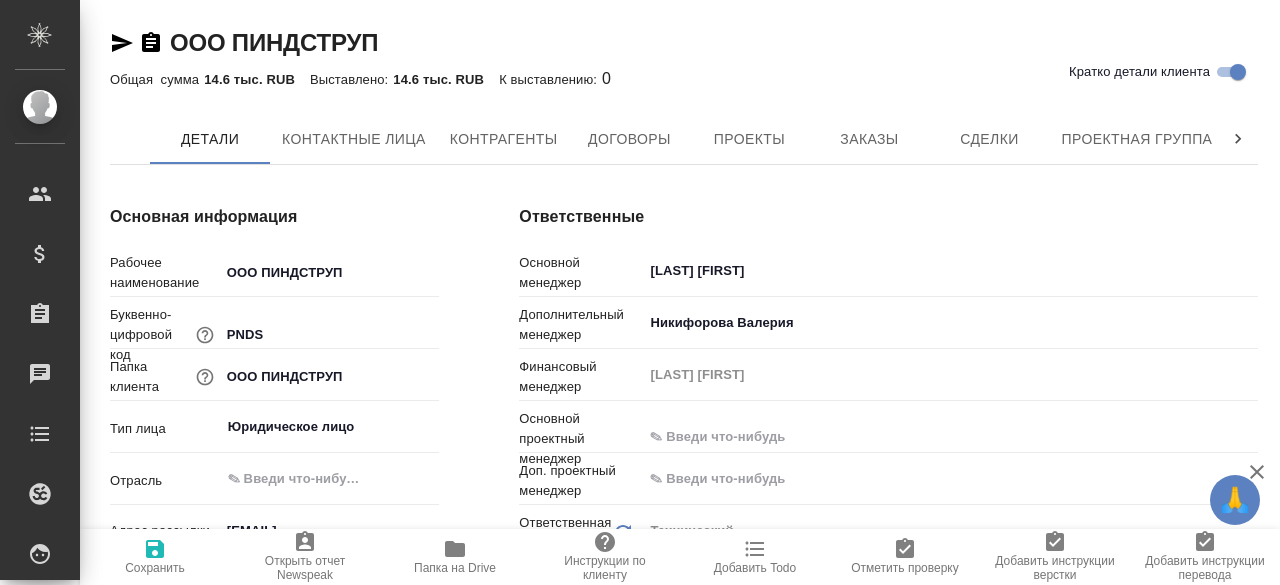 type on "Общество с ограниченной ответственностью«ПИНДСТРУП»" 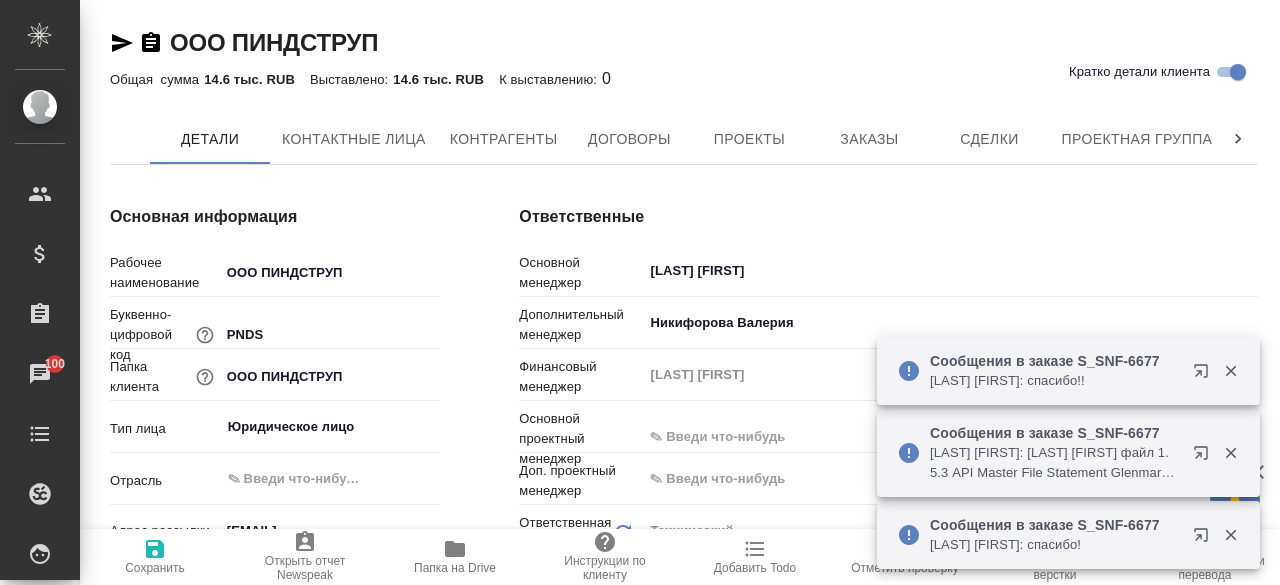 click on "ООО ПИНДСТРУП Кратко детали клиента Общая  сумма 14.6 тыс. RUB Выставлено: 14.6 тыс. RUB К выставлению: 0 Детали Контактные лица Контрагенты Договоры Проекты Заказы Сделки Проектная группа Чат Основная информация Рабочее наименование ООО ПИНДСТРУП Буквенно-цифровой код PNDS Папка клиента ООО ПИНДСТРУП Тип лица Юридическое лицо ​ Отрасль ​ Адрес рассылки pindstrup@awatera.com Адрес доставки по умолчанию 181013  Россия Псковская область, муниципальный район Плюсский, городское поселение Заплюсье, тер. промзона Замошье, д. 1, ком. 205 Основное контактное лицо Тарасова Марина ​ x" at bounding box center (684, 959) 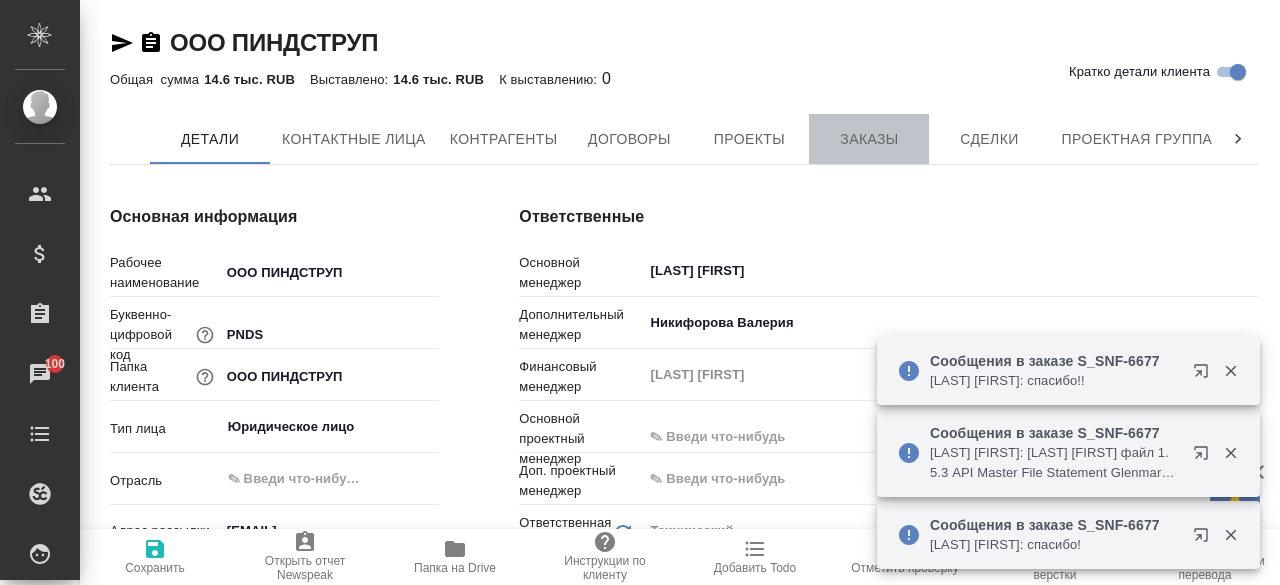 click on "Заказы" at bounding box center (869, 139) 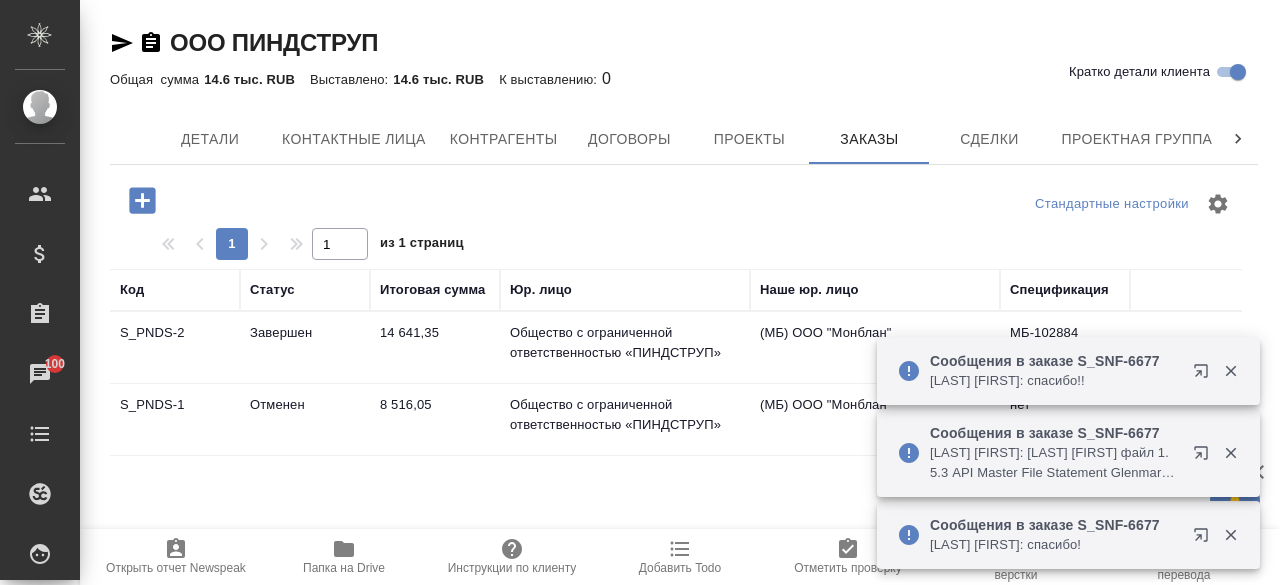 click on "Завершен" at bounding box center (305, 348) 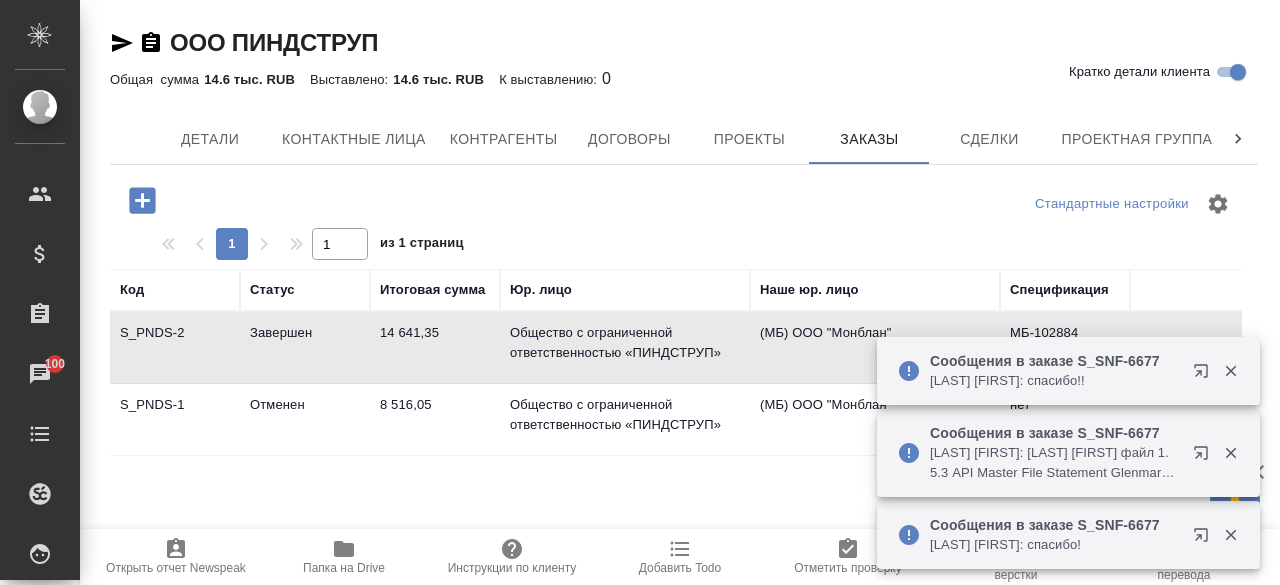 click on "Завершен" at bounding box center (305, 348) 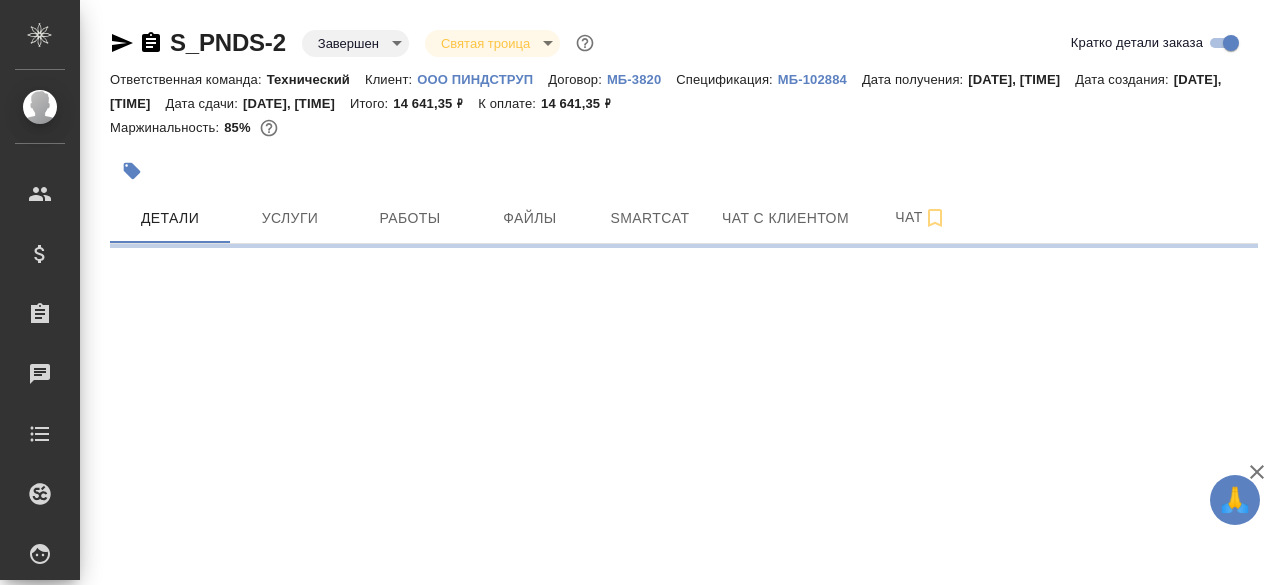 scroll, scrollTop: 0, scrollLeft: 0, axis: both 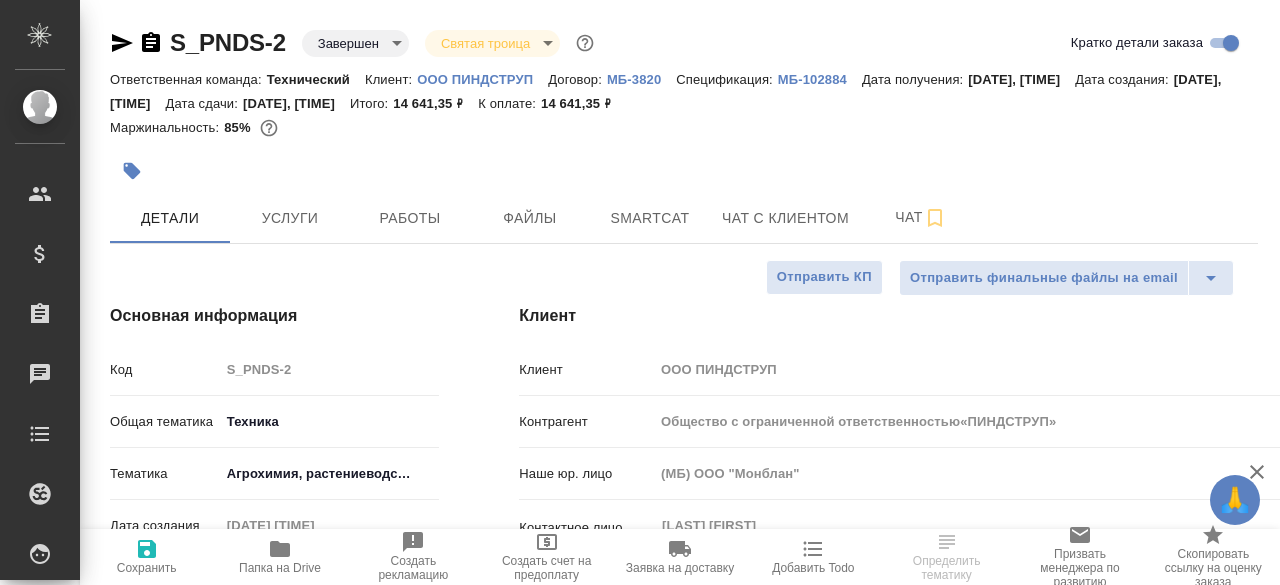 type on "x" 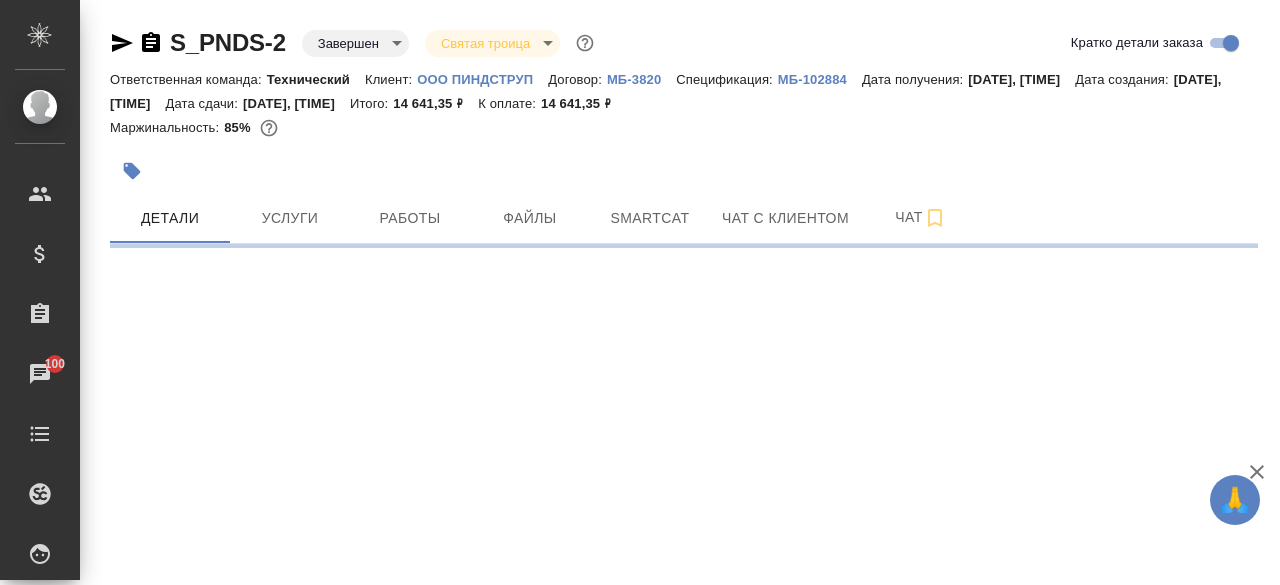 select on "RU" 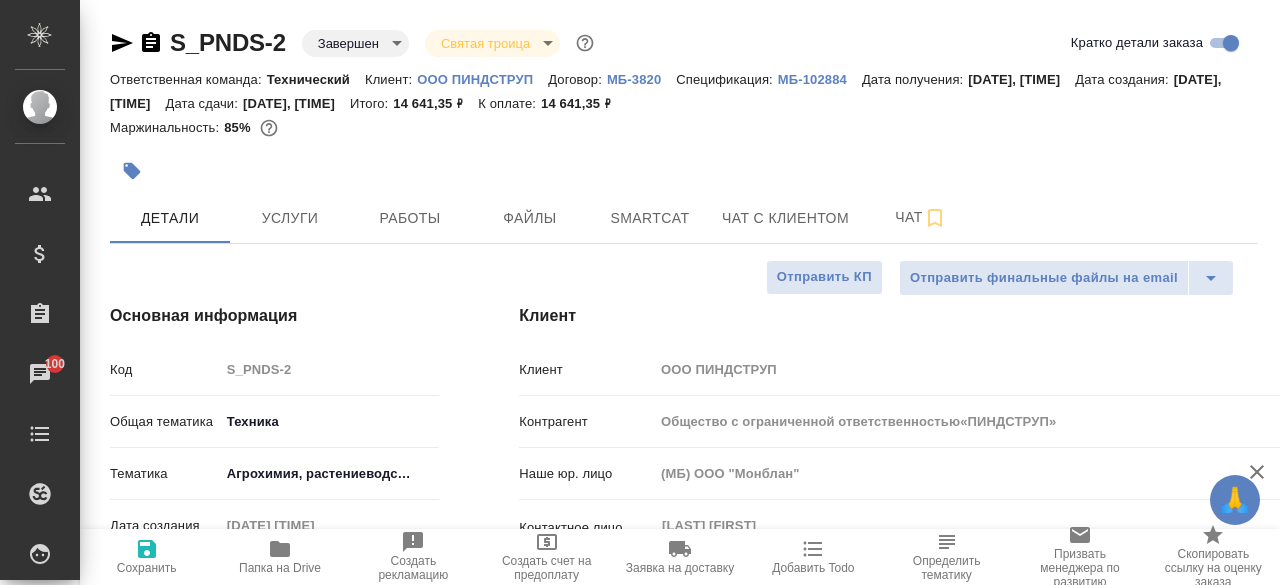 type on "x" 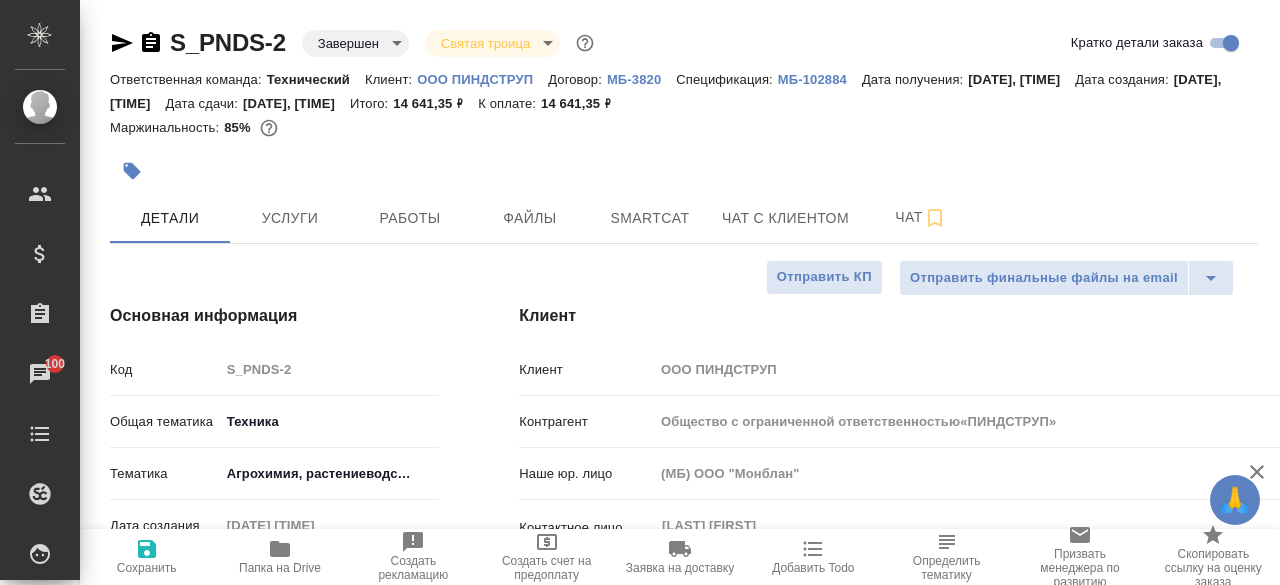 type on "Общество с ограниченной ответственностью«ПИНДСТРУП»" 